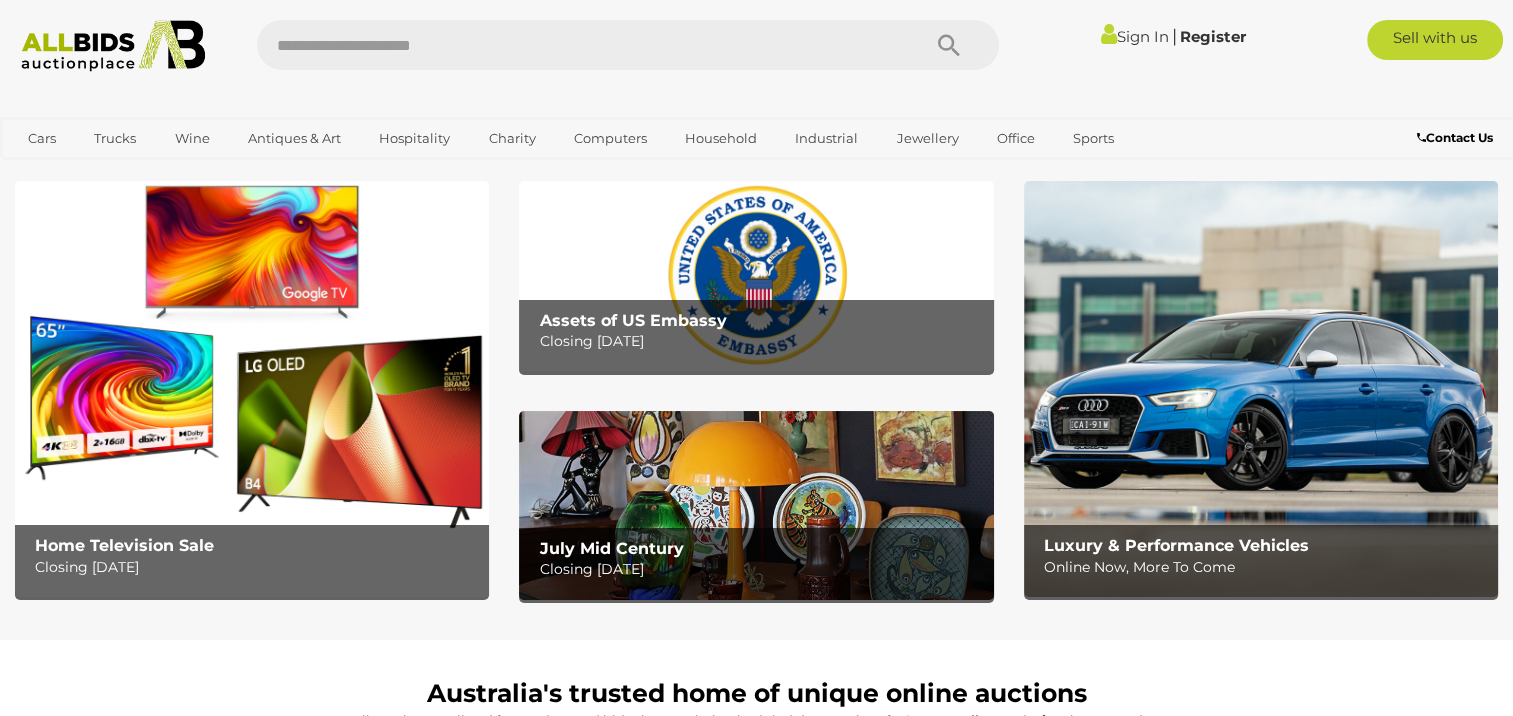 scroll, scrollTop: 0, scrollLeft: 0, axis: both 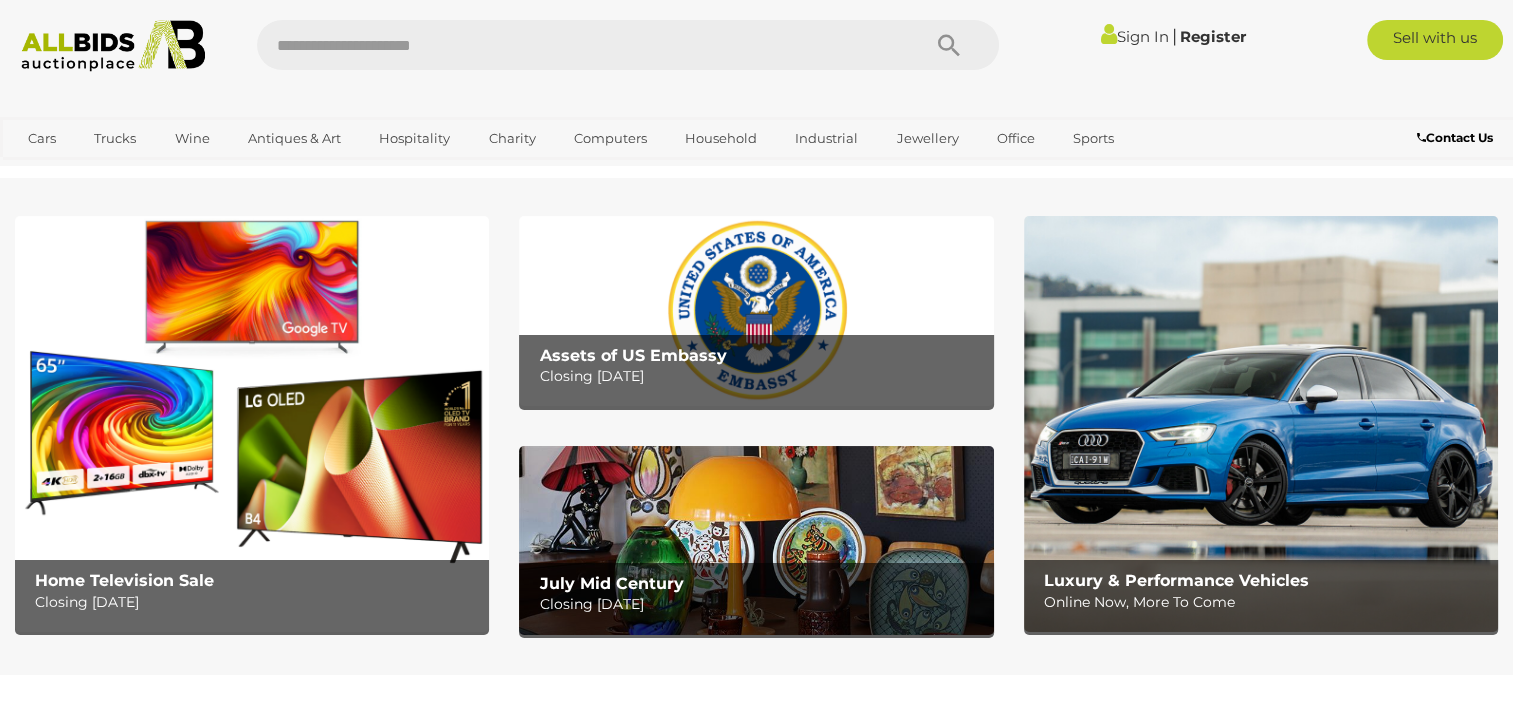 click at bounding box center (756, 311) 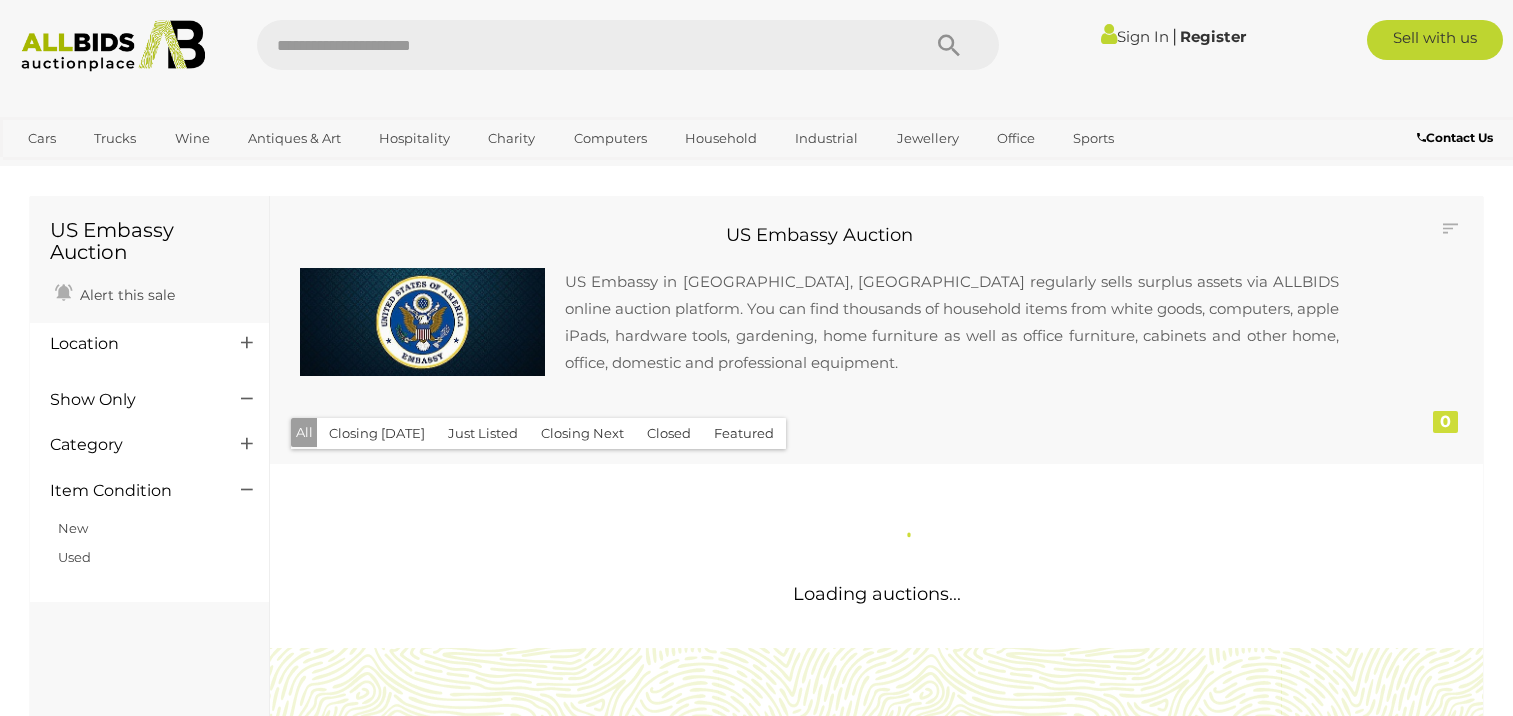 scroll, scrollTop: 0, scrollLeft: 0, axis: both 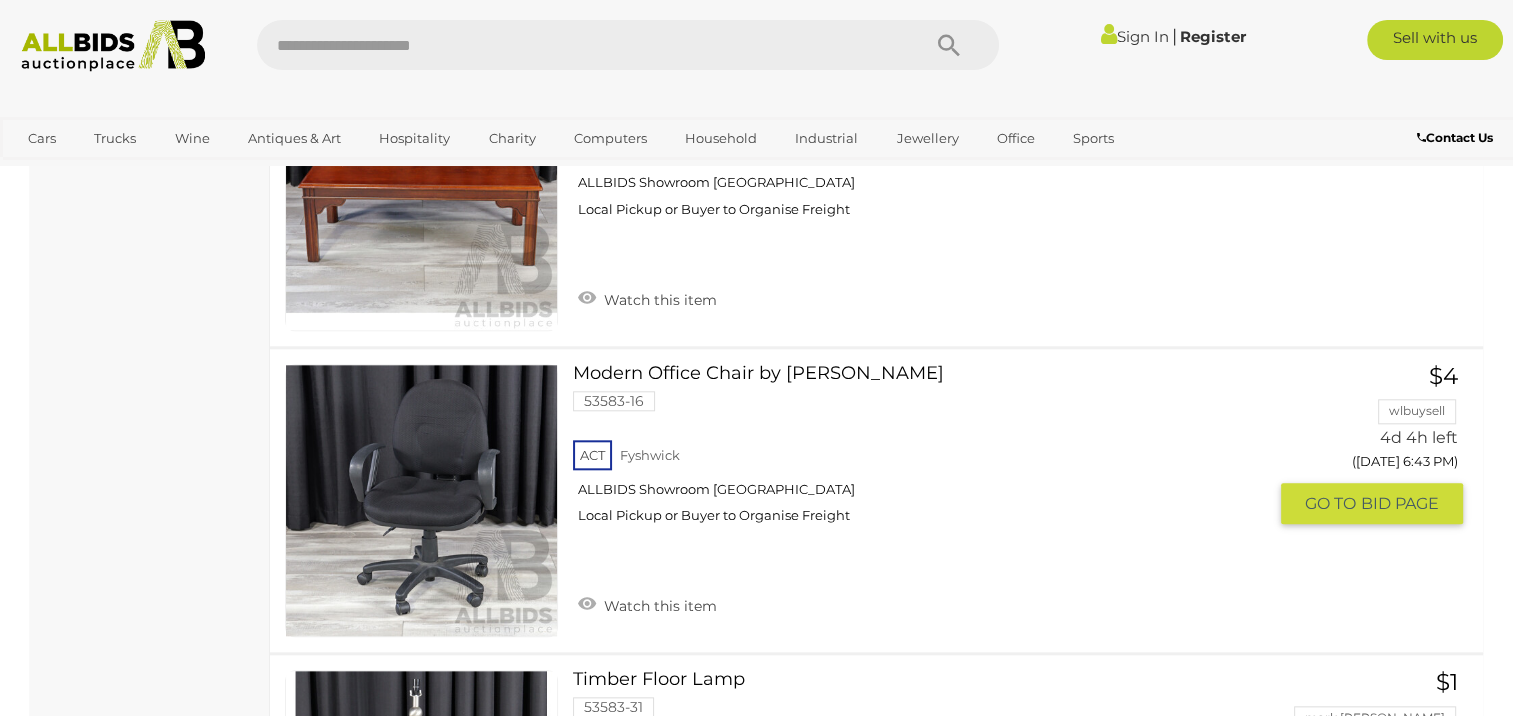 click on "Modern Office Chair by Novak
53583-16
ACT
Fyshwick ALLBIDS Showroom Fyshwick" at bounding box center (927, 451) 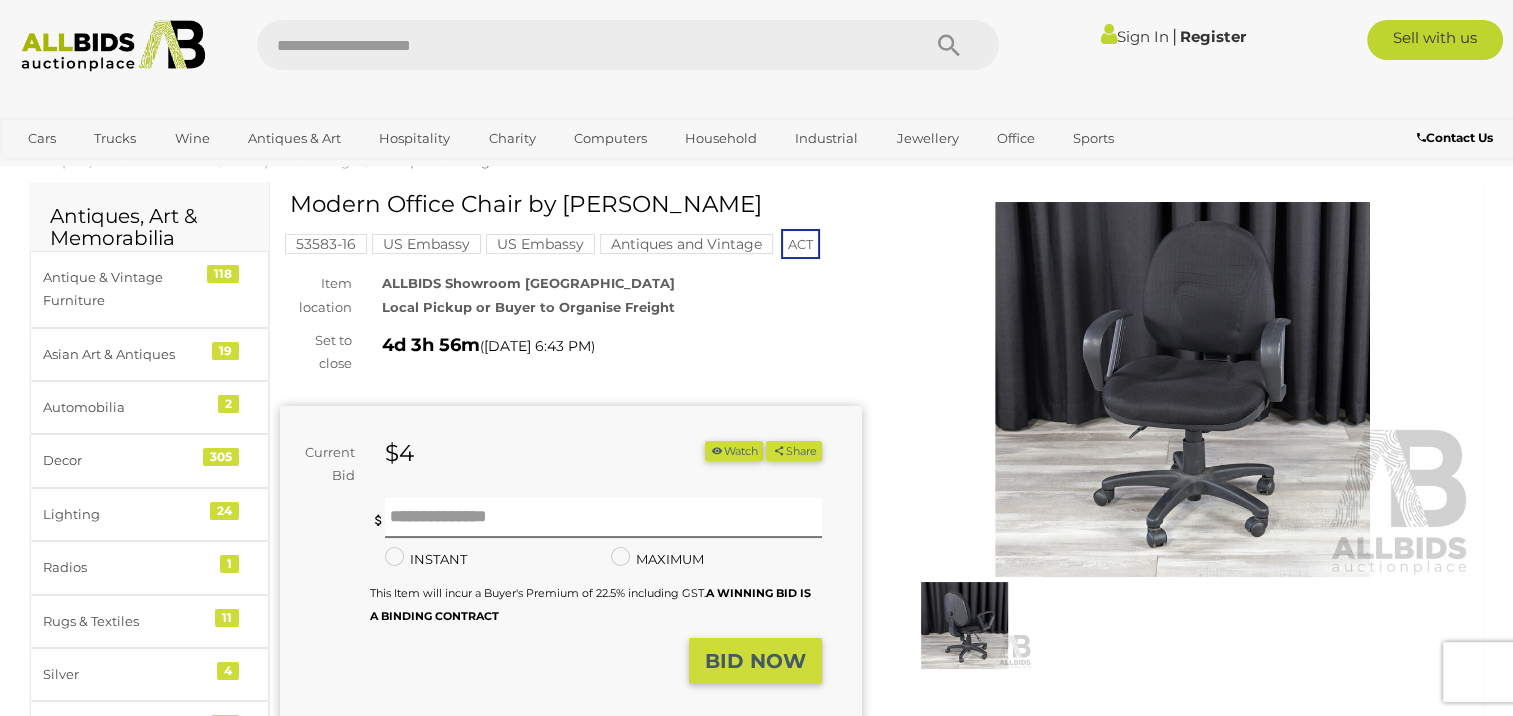 scroll, scrollTop: 0, scrollLeft: 0, axis: both 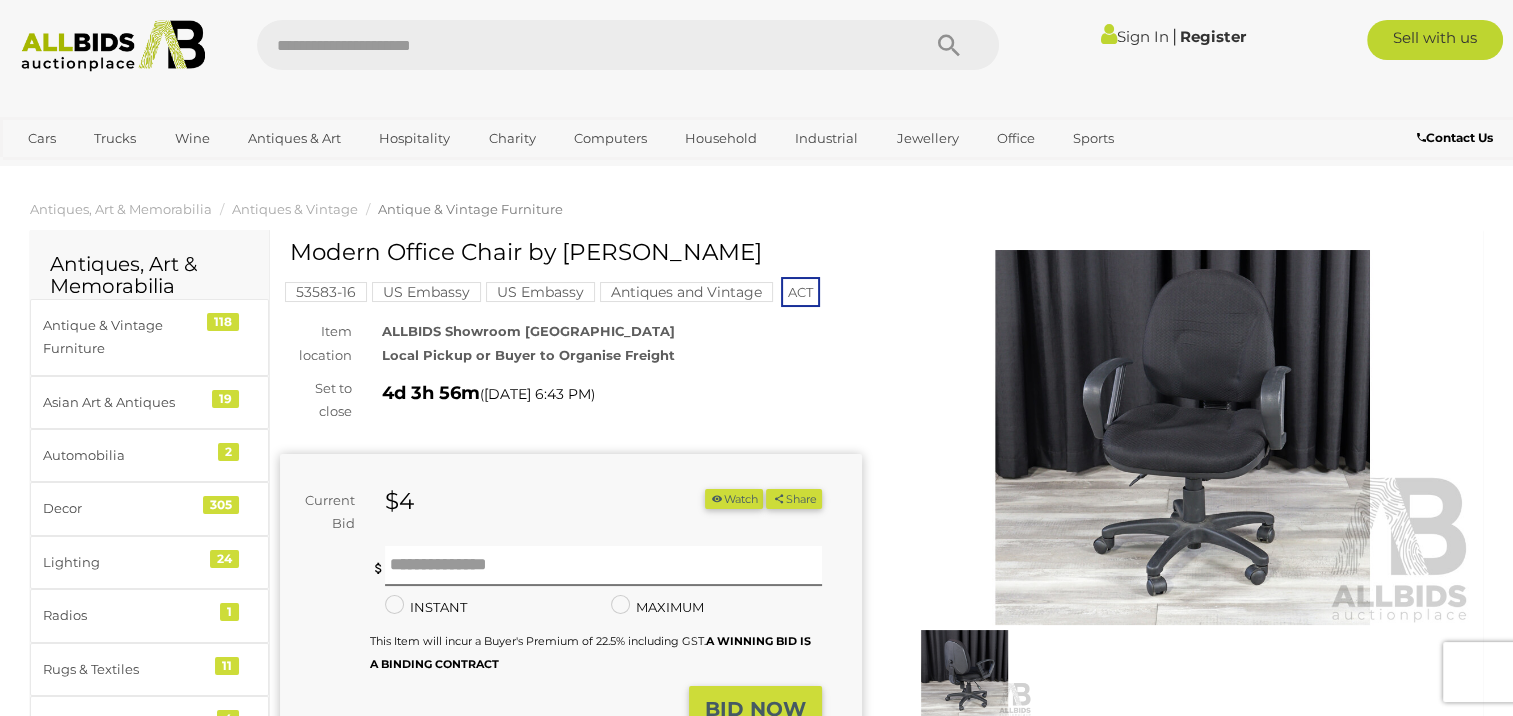 click on "Sign In" at bounding box center (1135, 36) 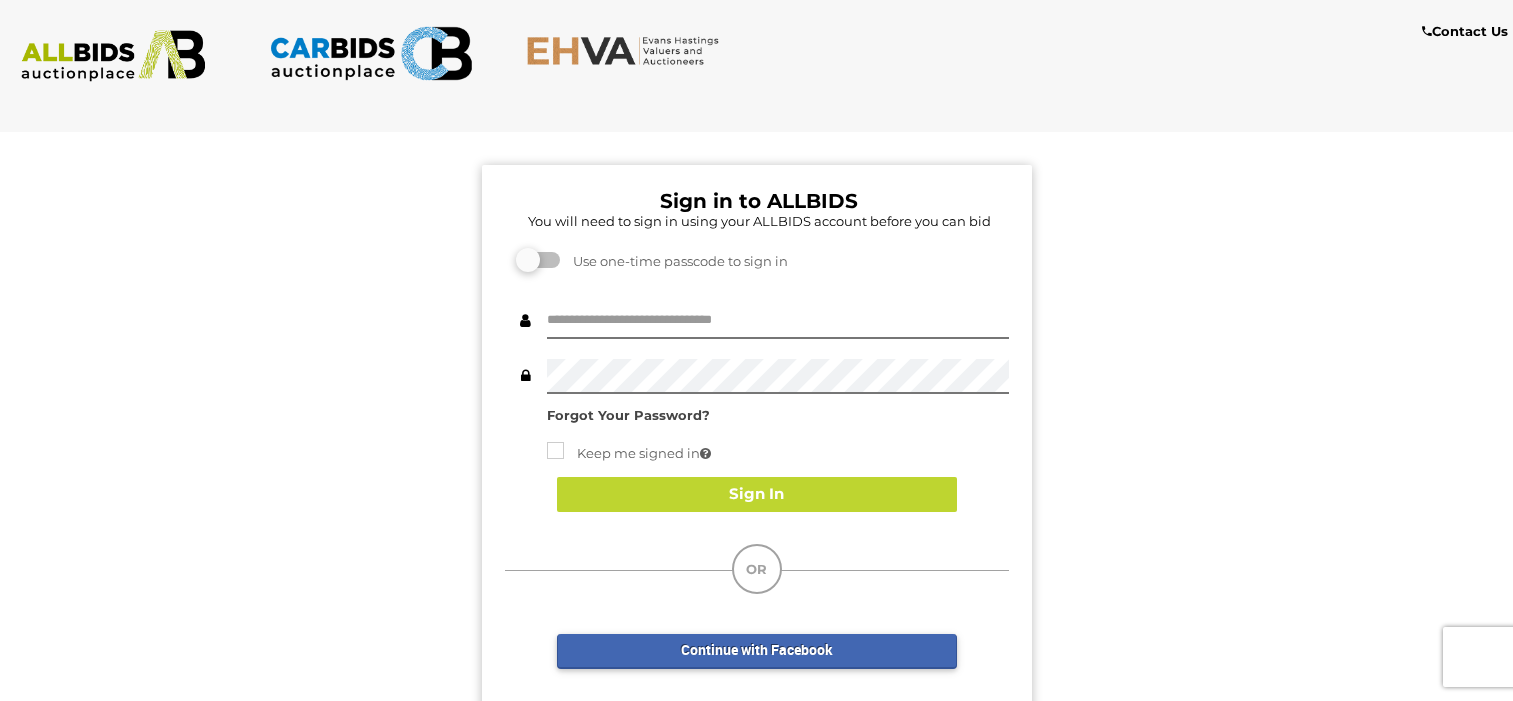 scroll, scrollTop: 0, scrollLeft: 0, axis: both 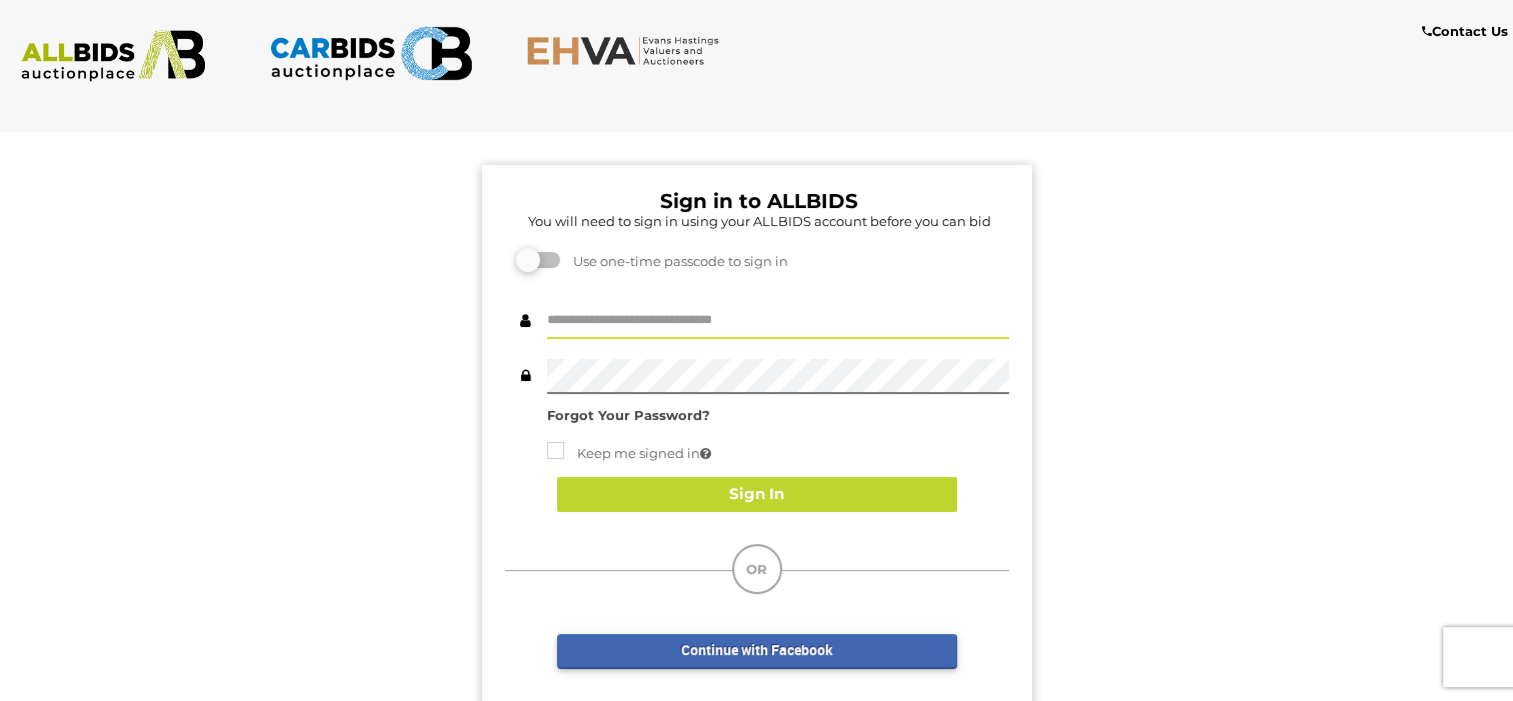 click at bounding box center (778, 321) 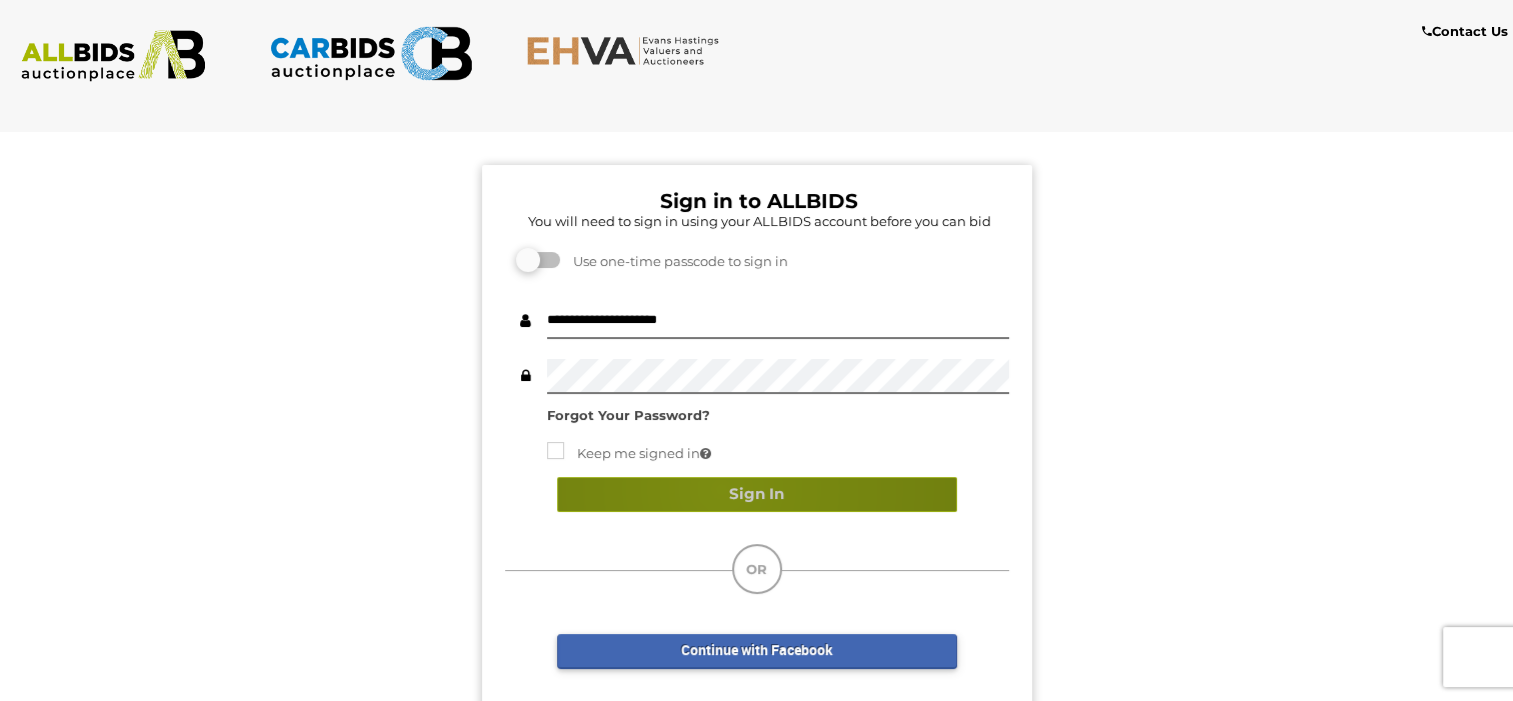 click on "Sign In" at bounding box center (757, 494) 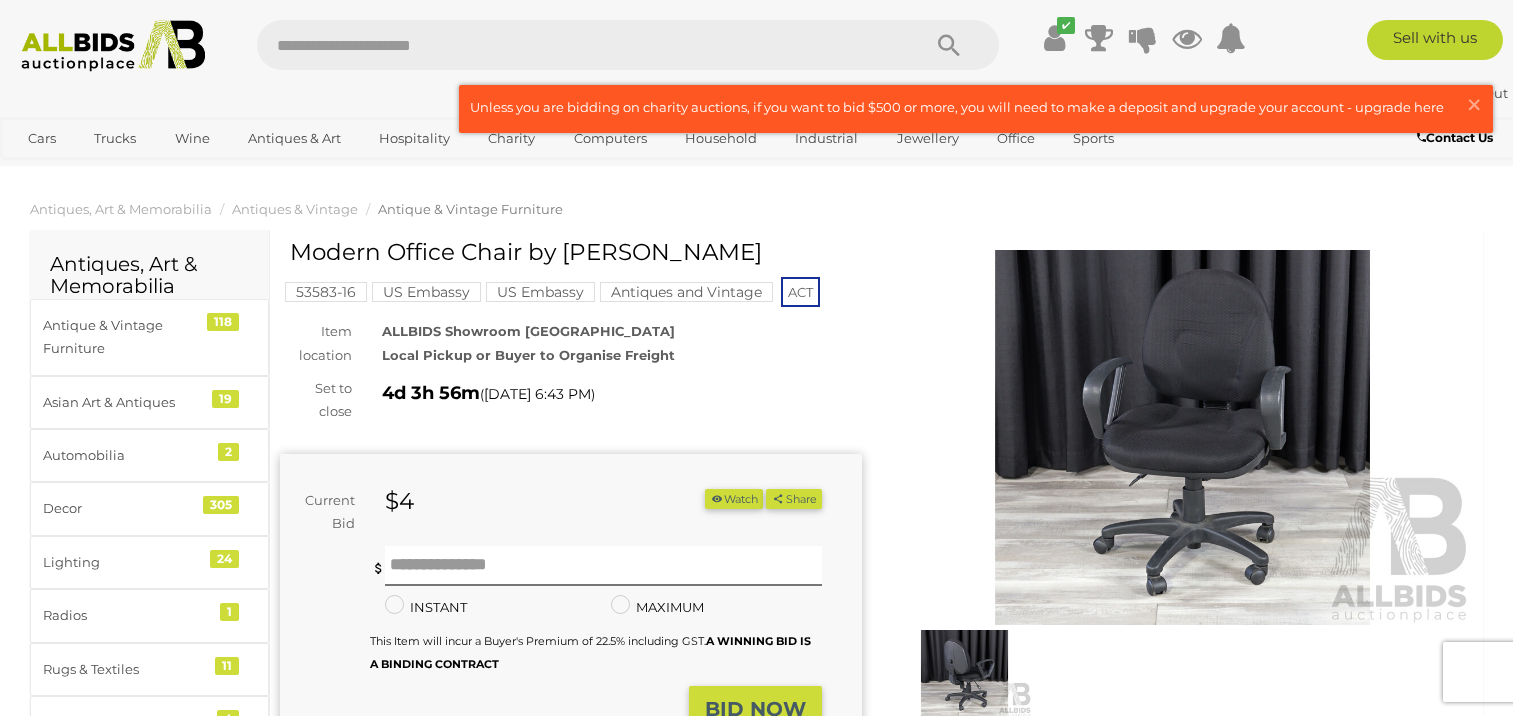 scroll, scrollTop: 0, scrollLeft: 0, axis: both 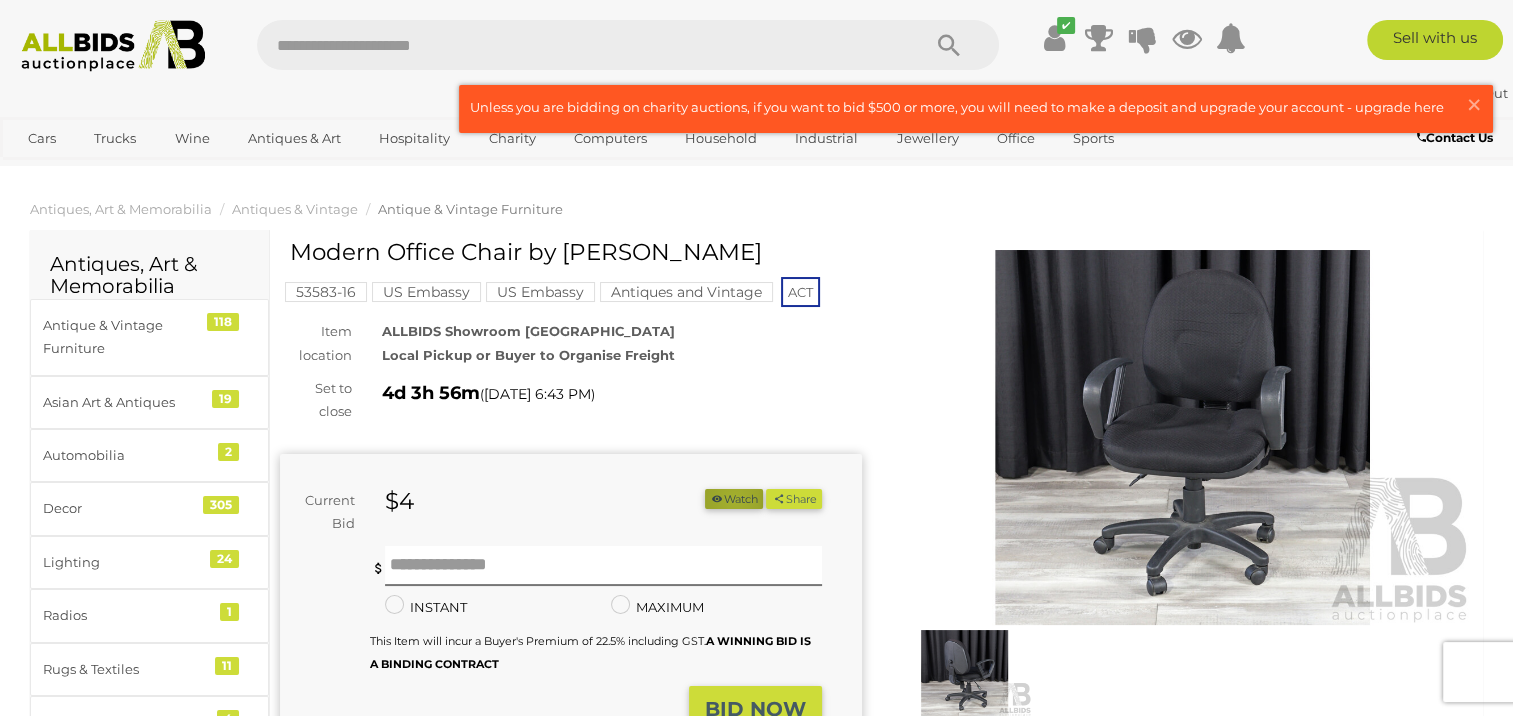 click on "Watch" at bounding box center (734, 499) 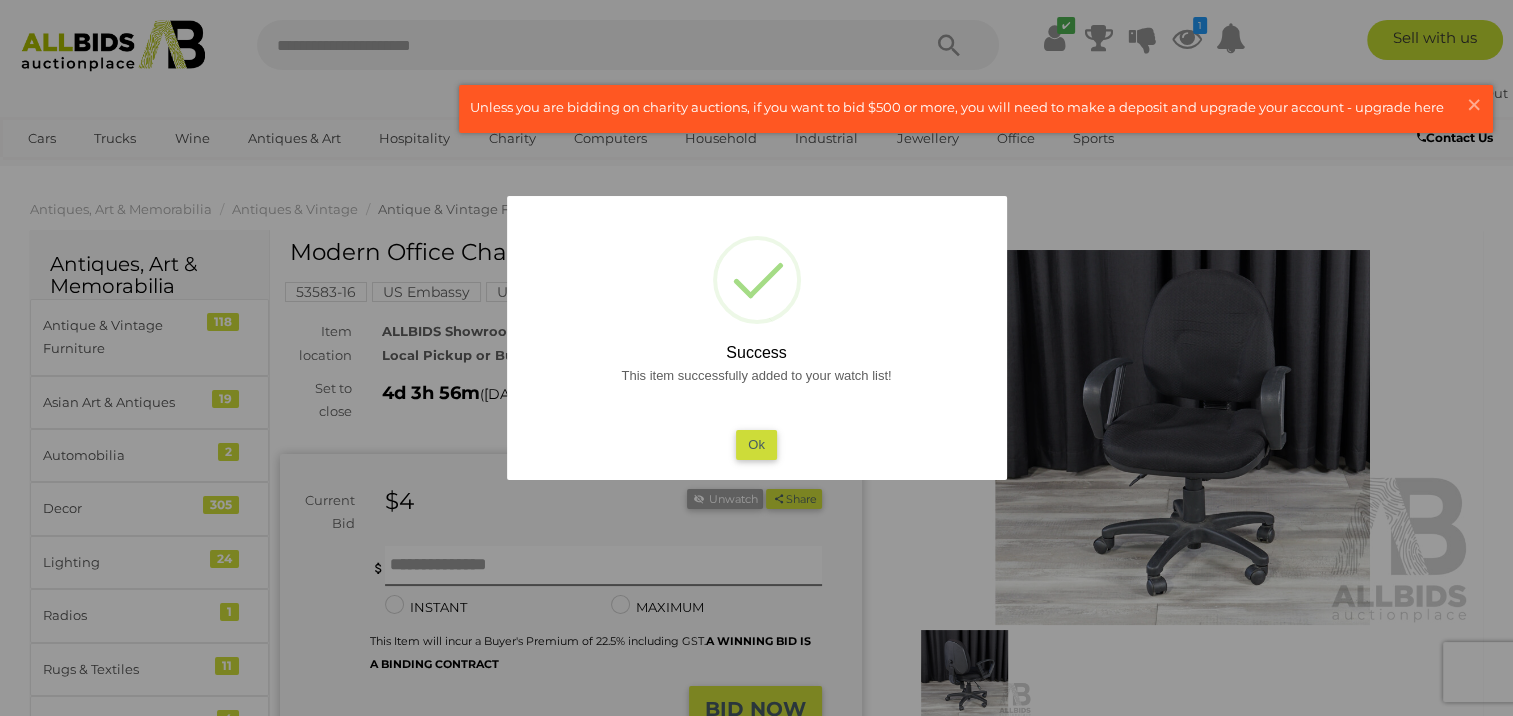 click on "Ok" at bounding box center [756, 444] 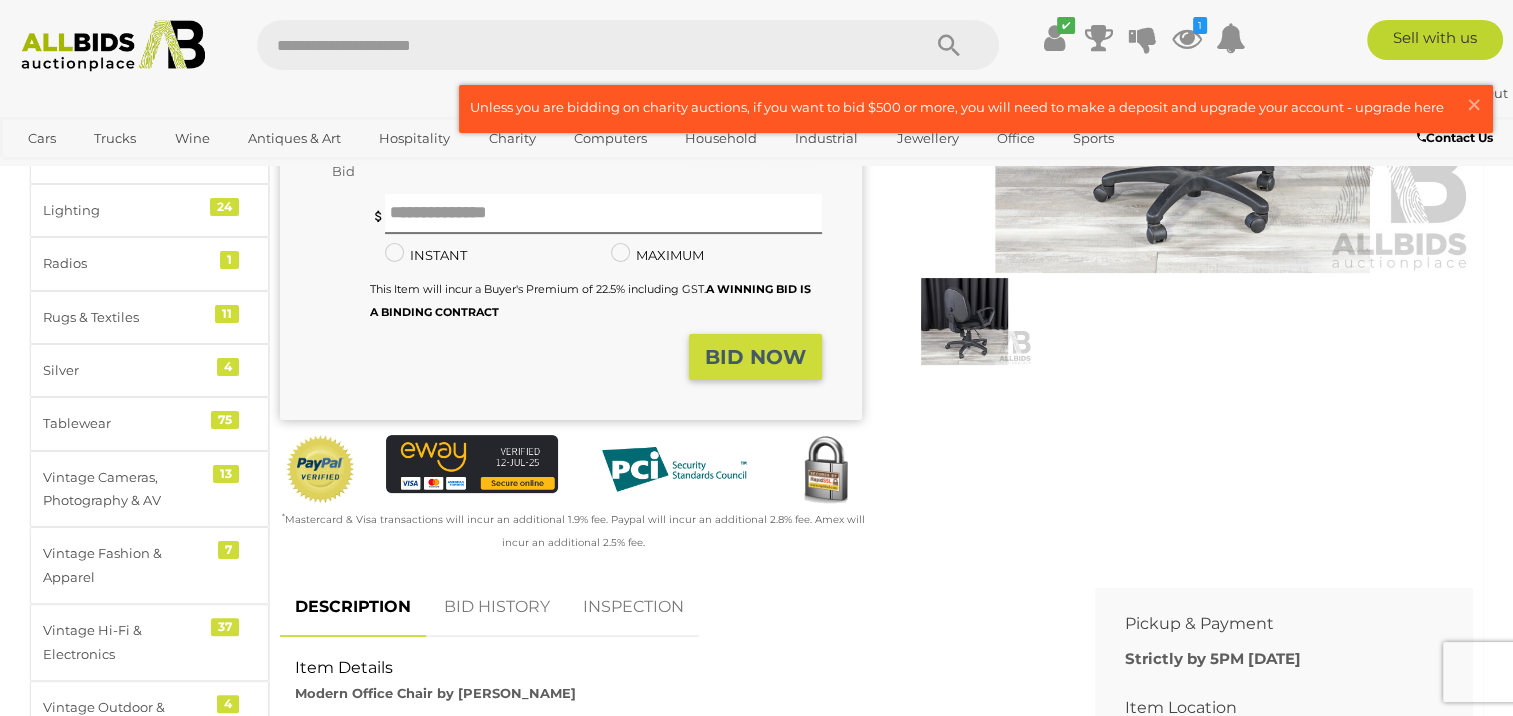 scroll, scrollTop: 400, scrollLeft: 0, axis: vertical 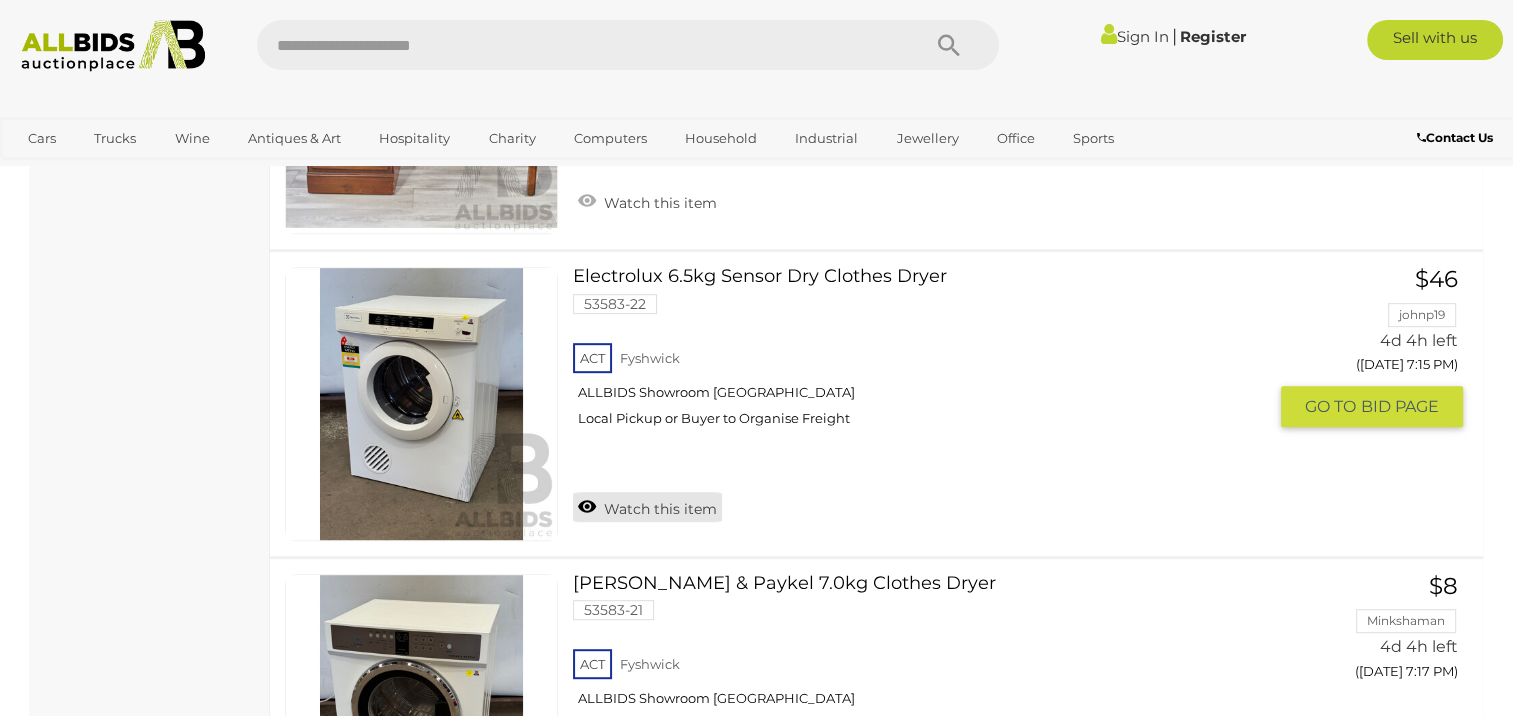 click on "Watch this item" at bounding box center [647, 507] 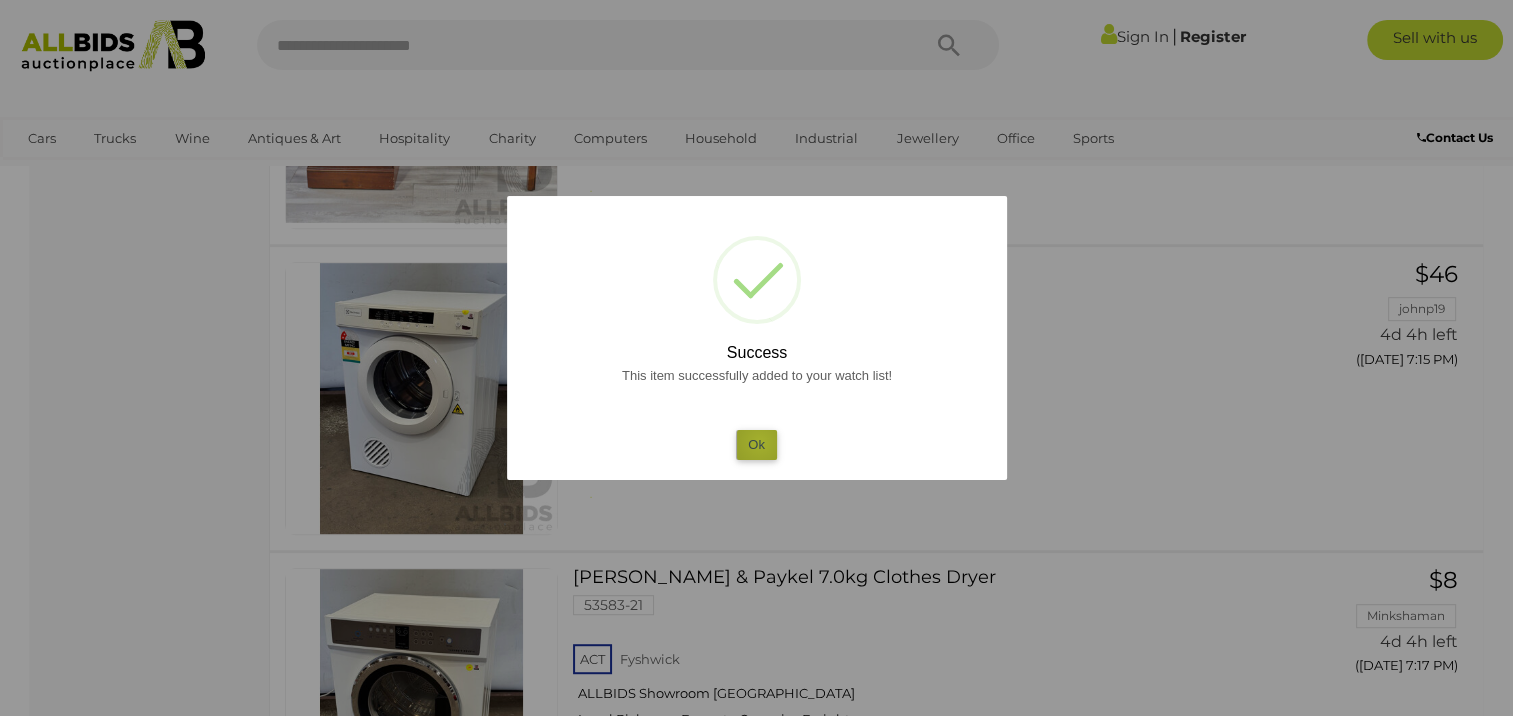 click on "Ok" at bounding box center (756, 444) 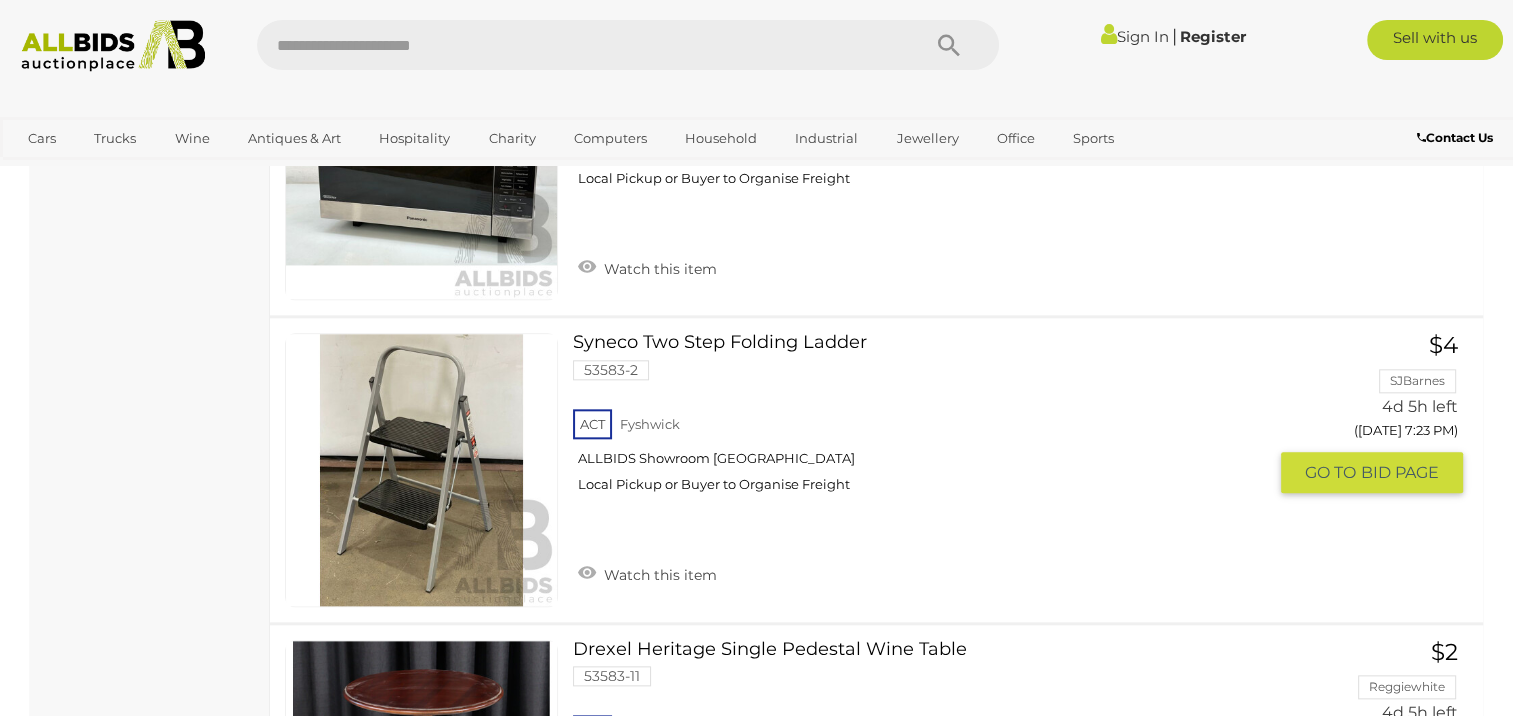scroll, scrollTop: 9728, scrollLeft: 0, axis: vertical 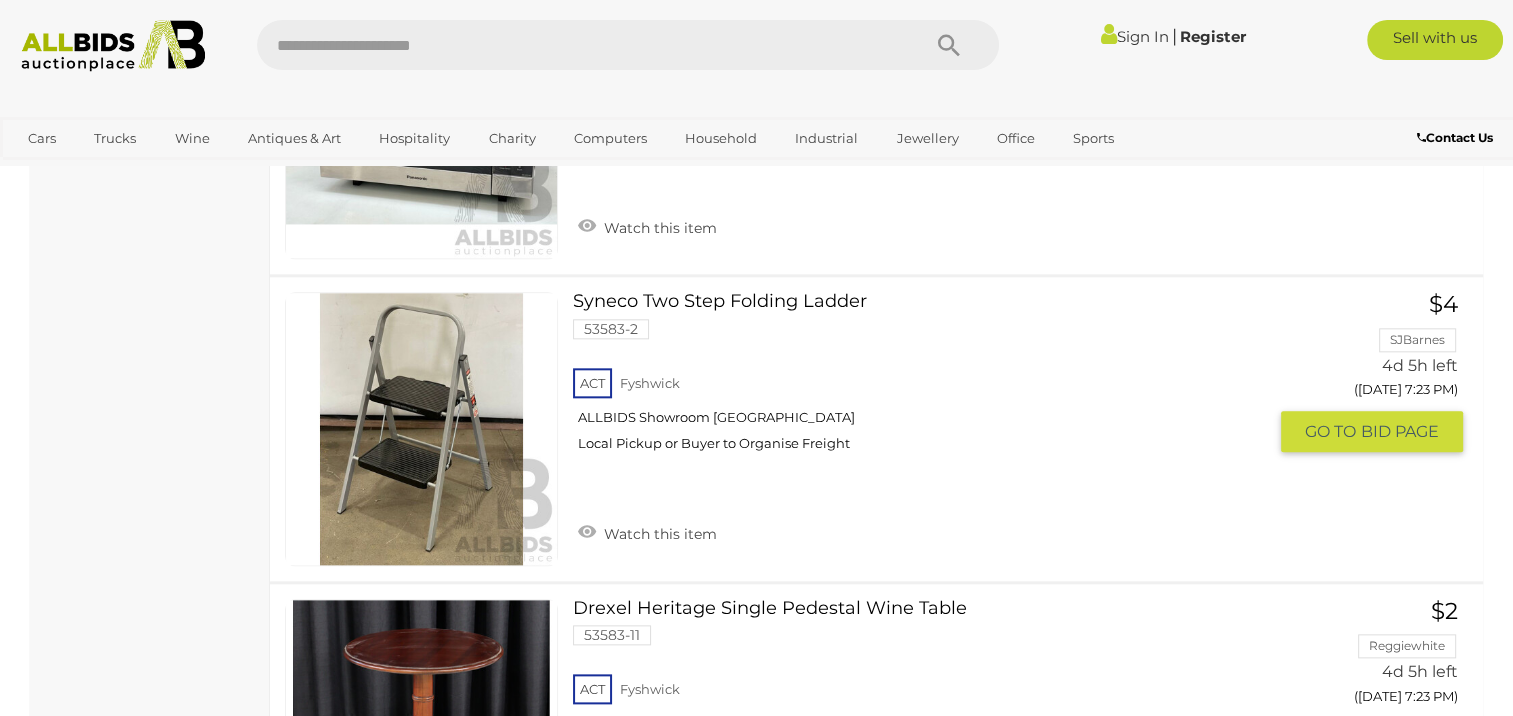click on "Watch this item" at bounding box center [647, 532] 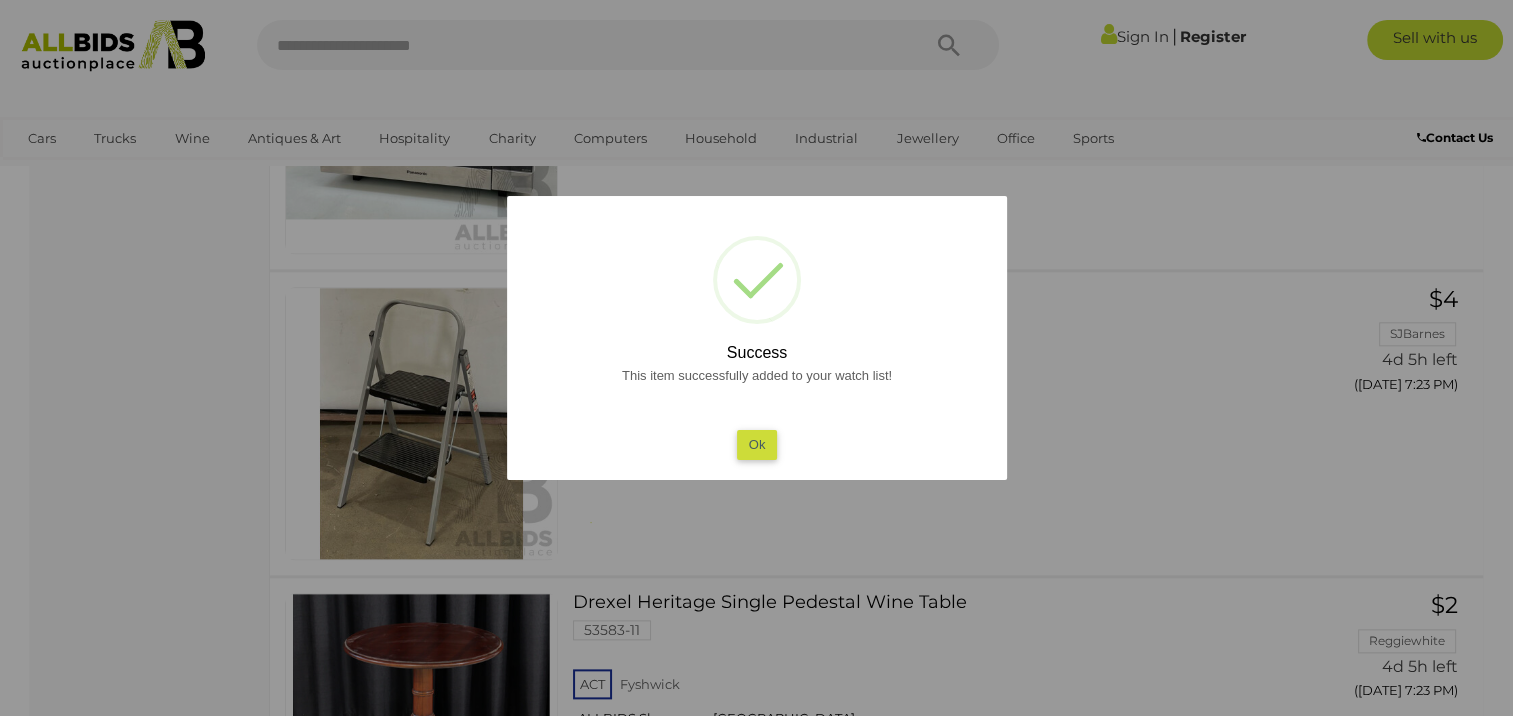 scroll, scrollTop: 9828, scrollLeft: 0, axis: vertical 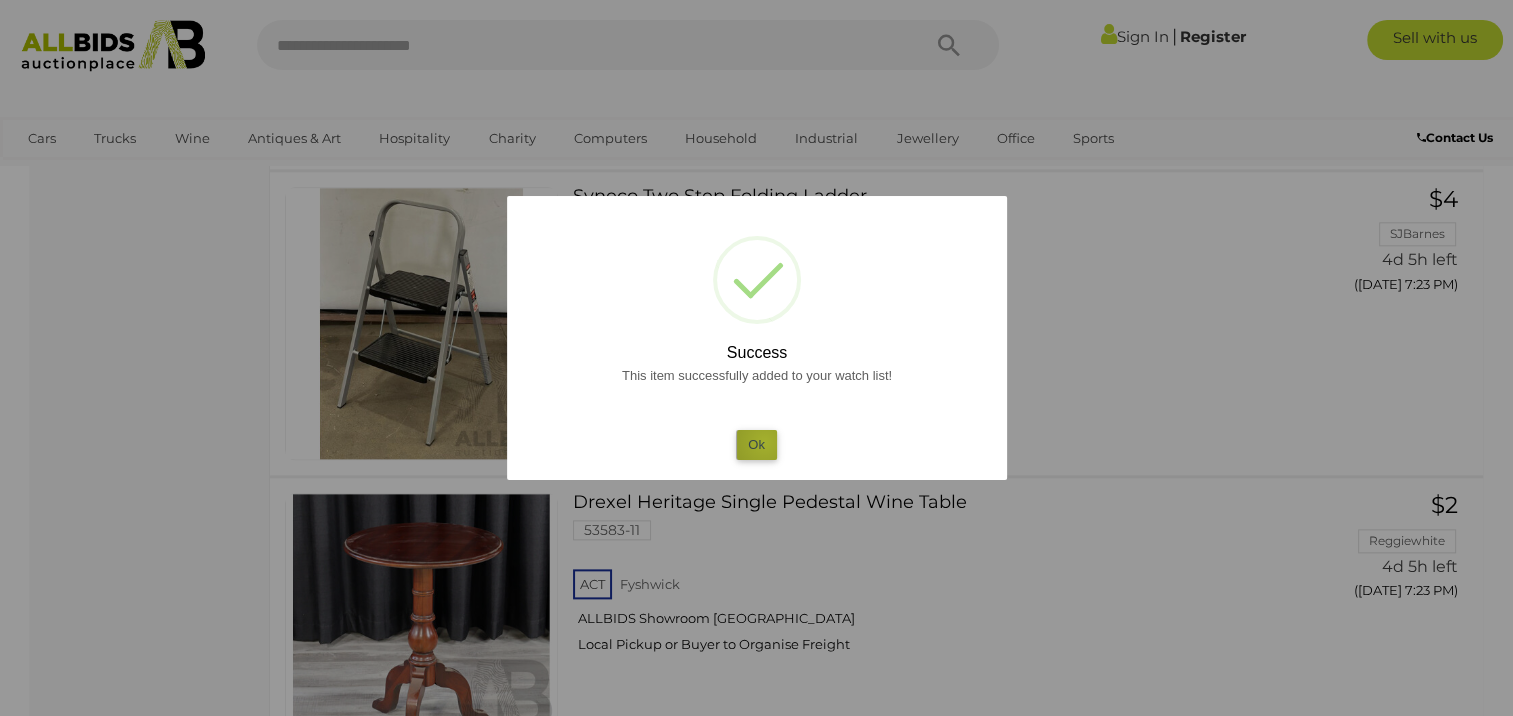 click on "Ok" at bounding box center [756, 444] 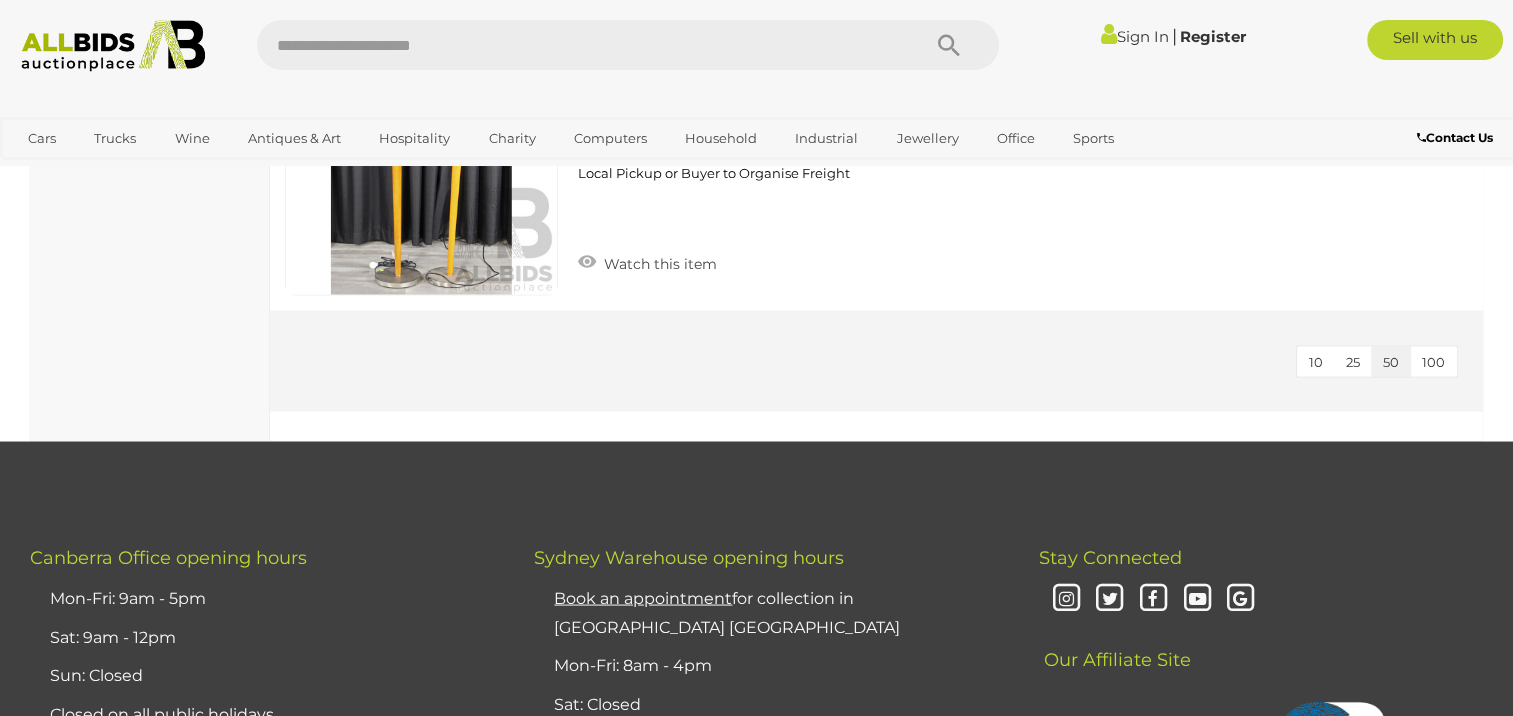 scroll, scrollTop: 11228, scrollLeft: 0, axis: vertical 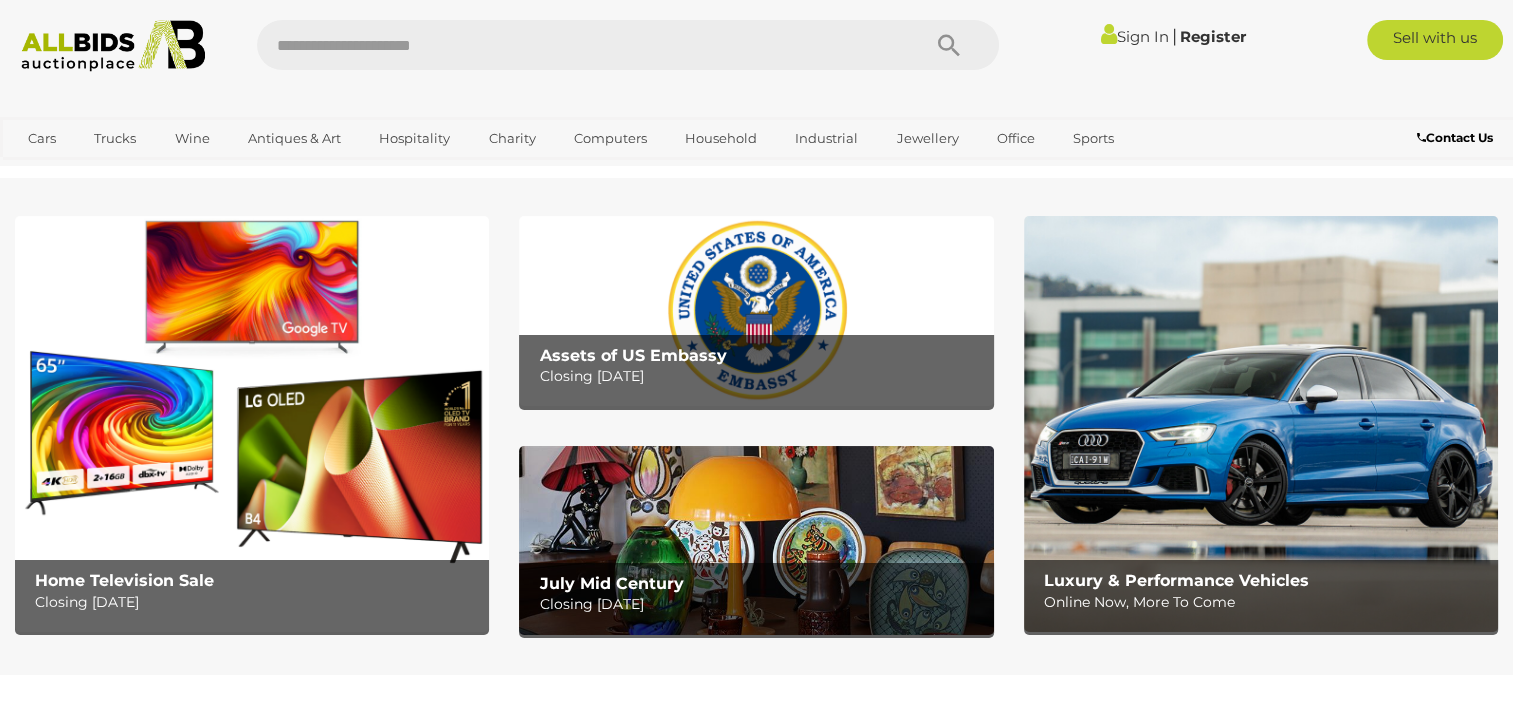 click at bounding box center (113, 46) 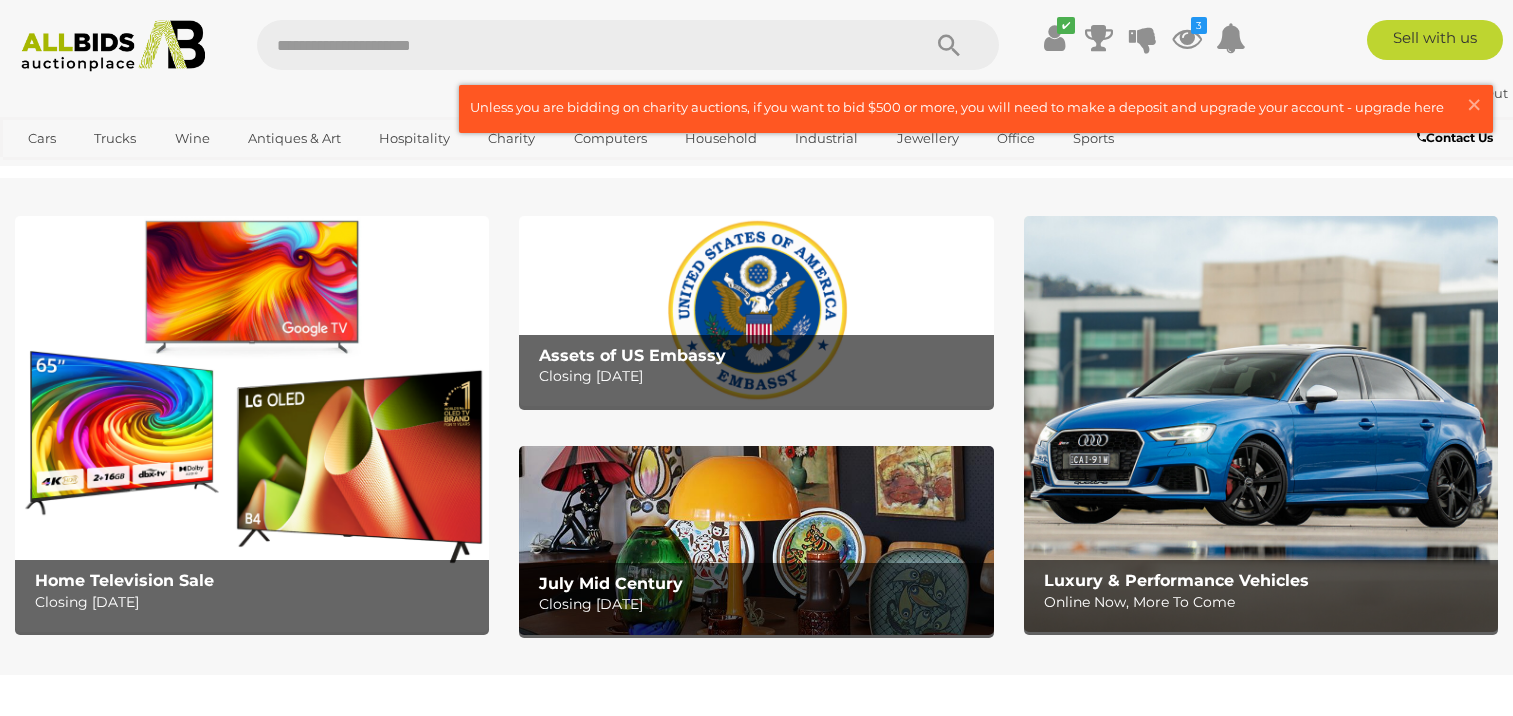 scroll, scrollTop: 0, scrollLeft: 0, axis: both 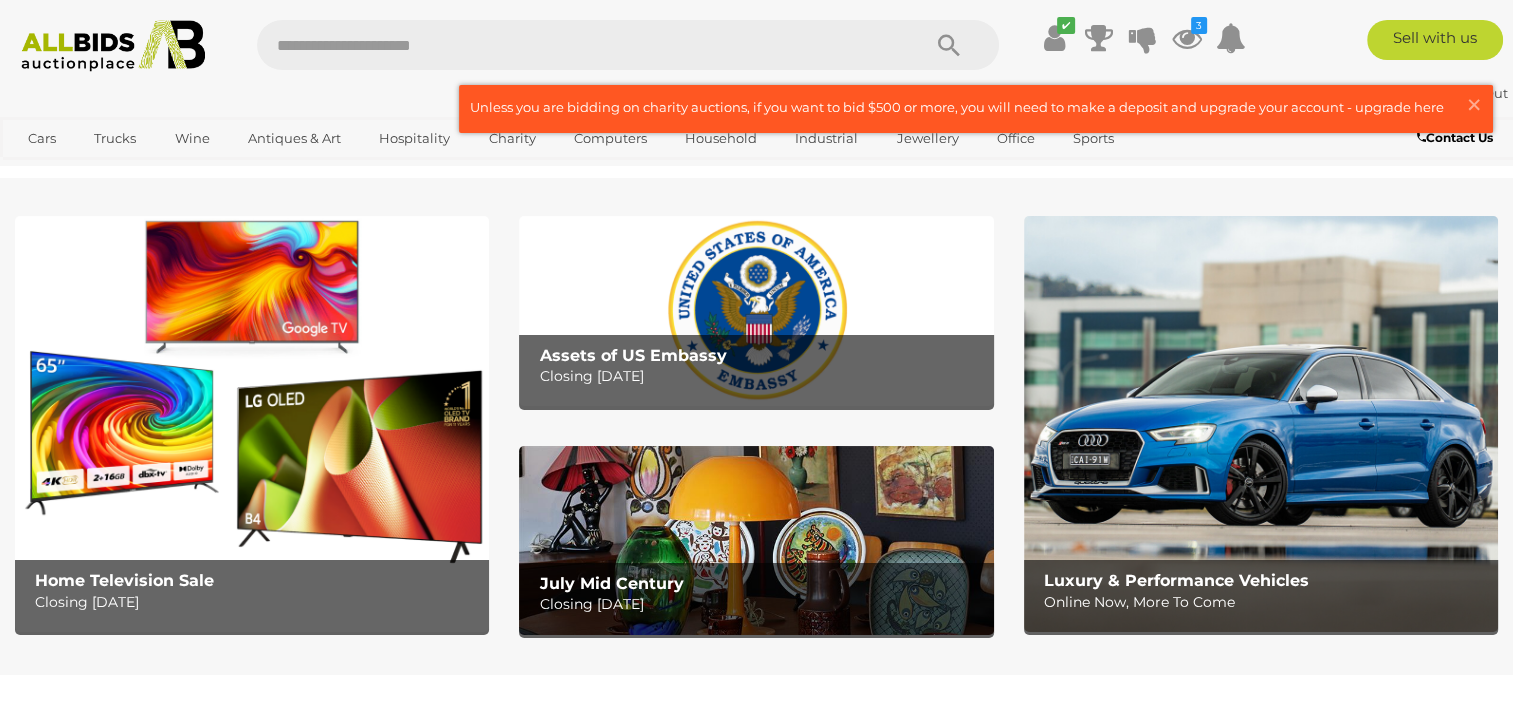 click at bounding box center [113, 46] 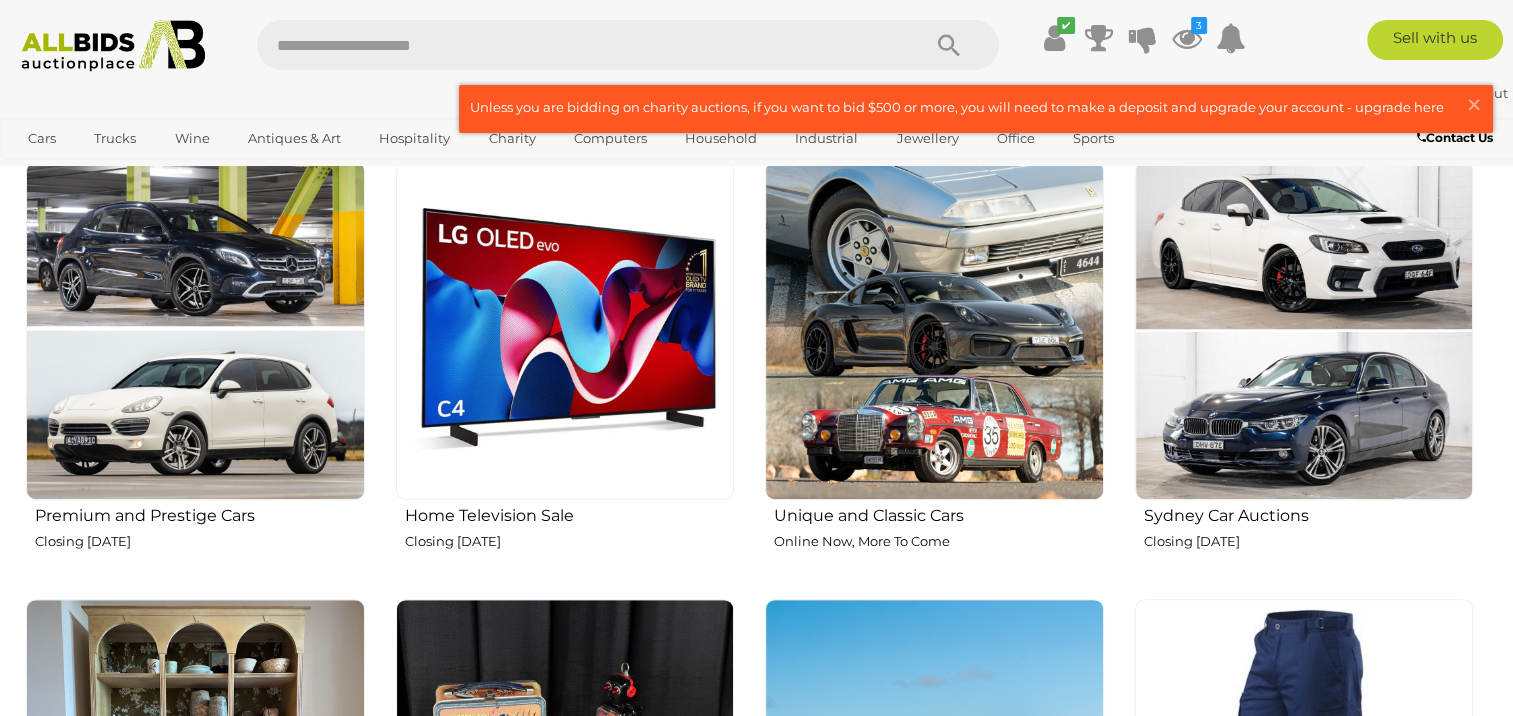 scroll, scrollTop: 800, scrollLeft: 0, axis: vertical 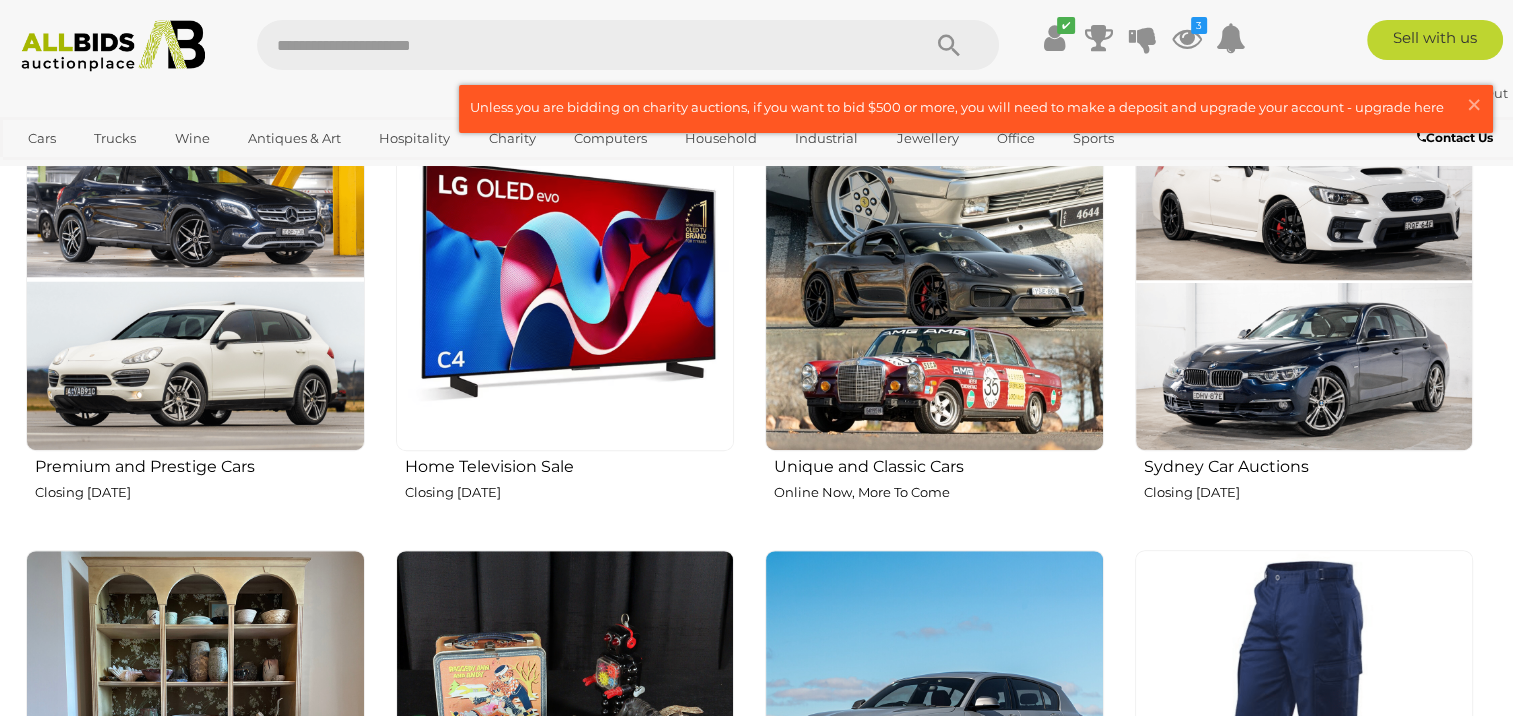 click at bounding box center (565, 281) 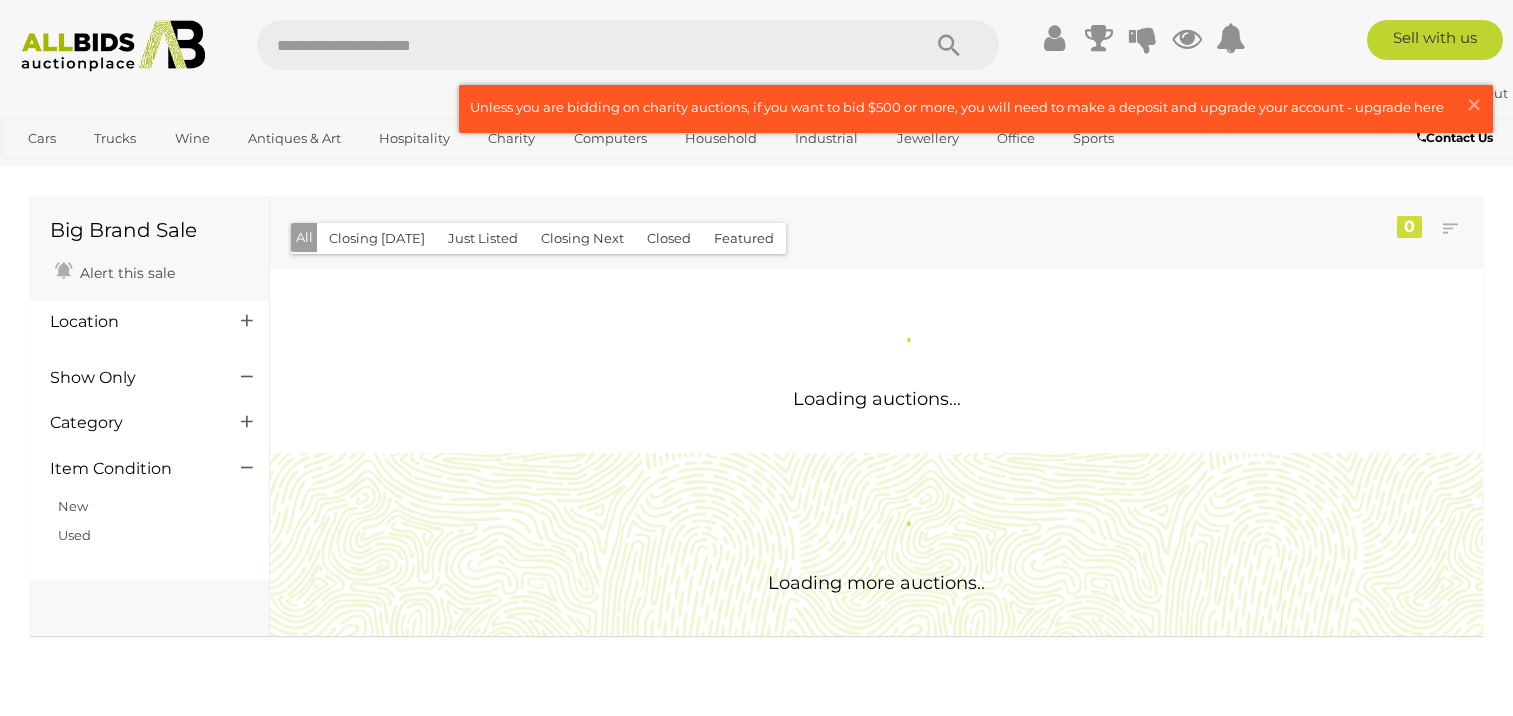 scroll, scrollTop: 0, scrollLeft: 0, axis: both 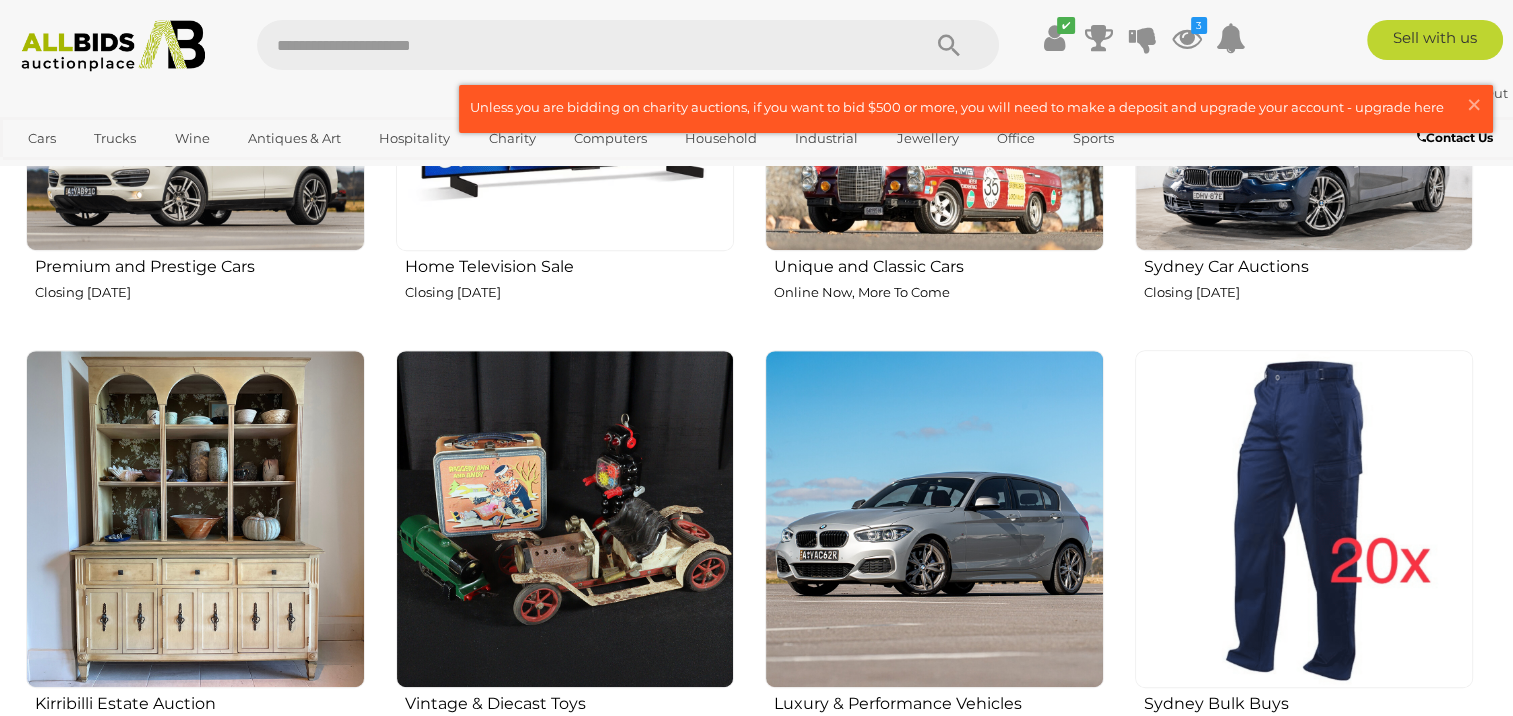 click at bounding box center (195, 519) 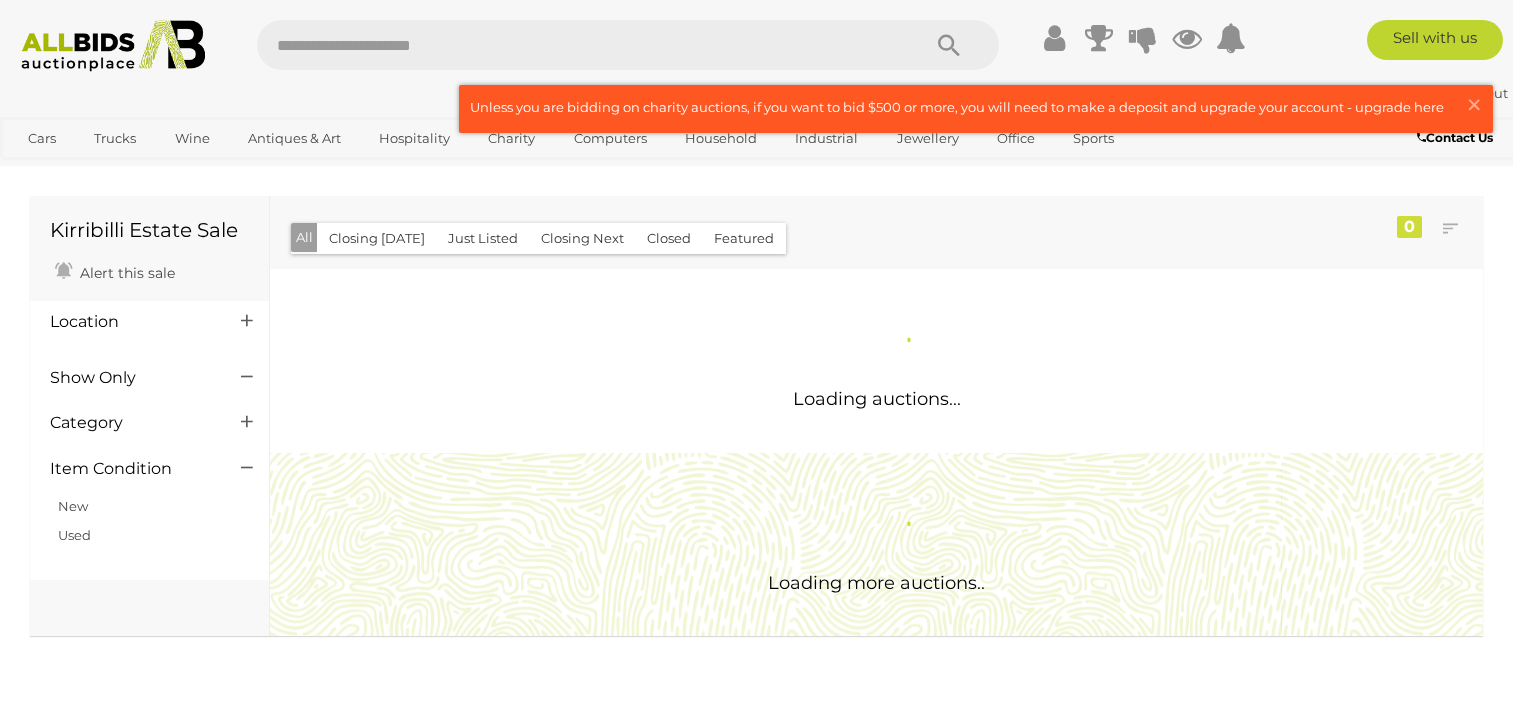 scroll, scrollTop: 0, scrollLeft: 0, axis: both 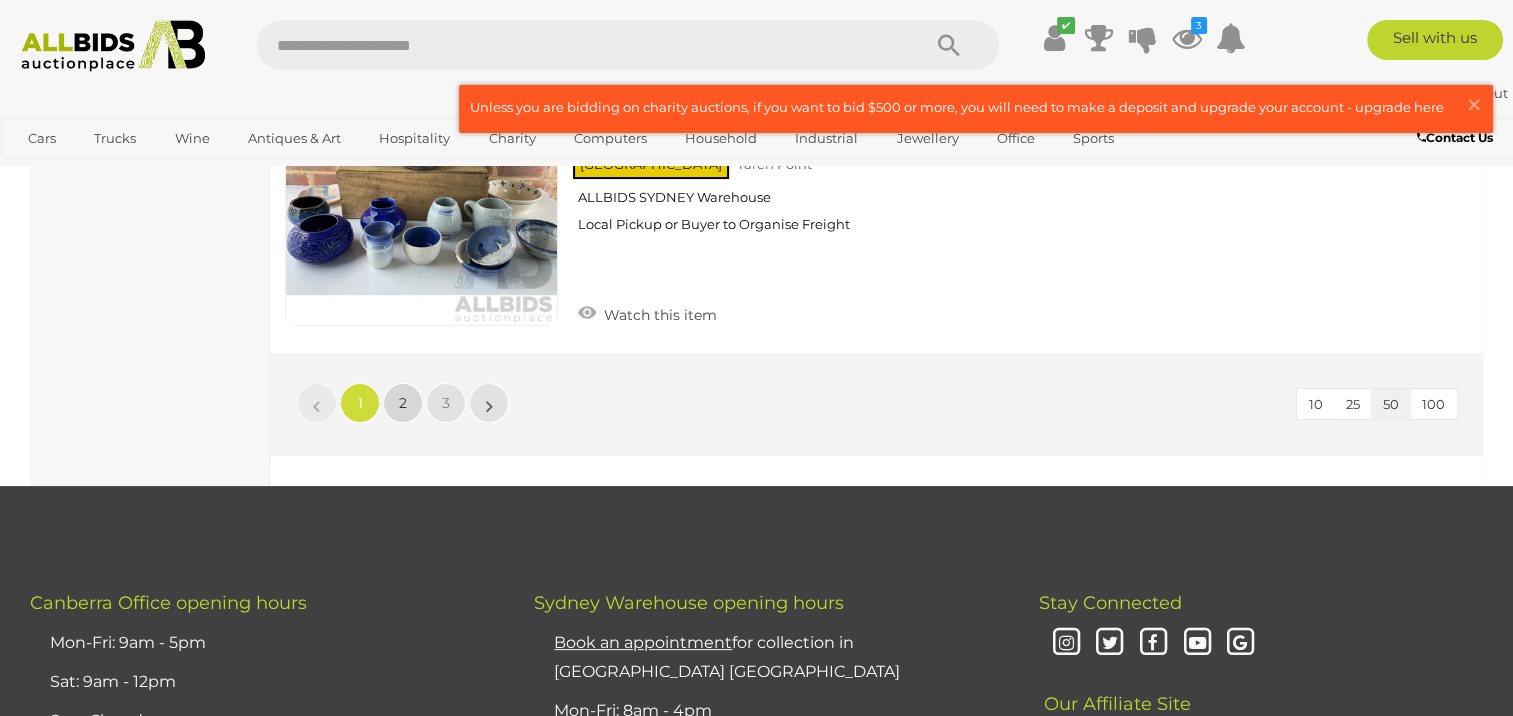 click on "2" at bounding box center [403, 403] 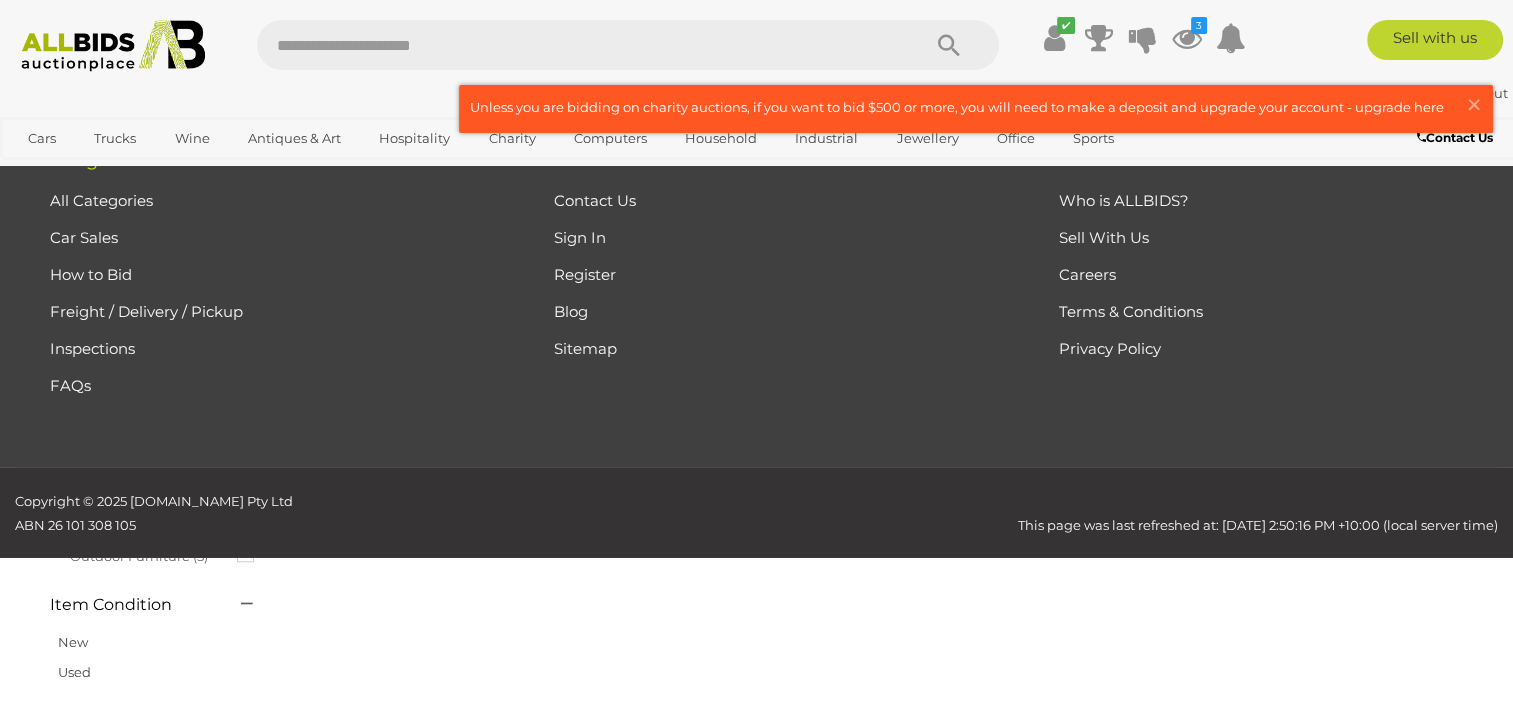 scroll, scrollTop: 102, scrollLeft: 0, axis: vertical 